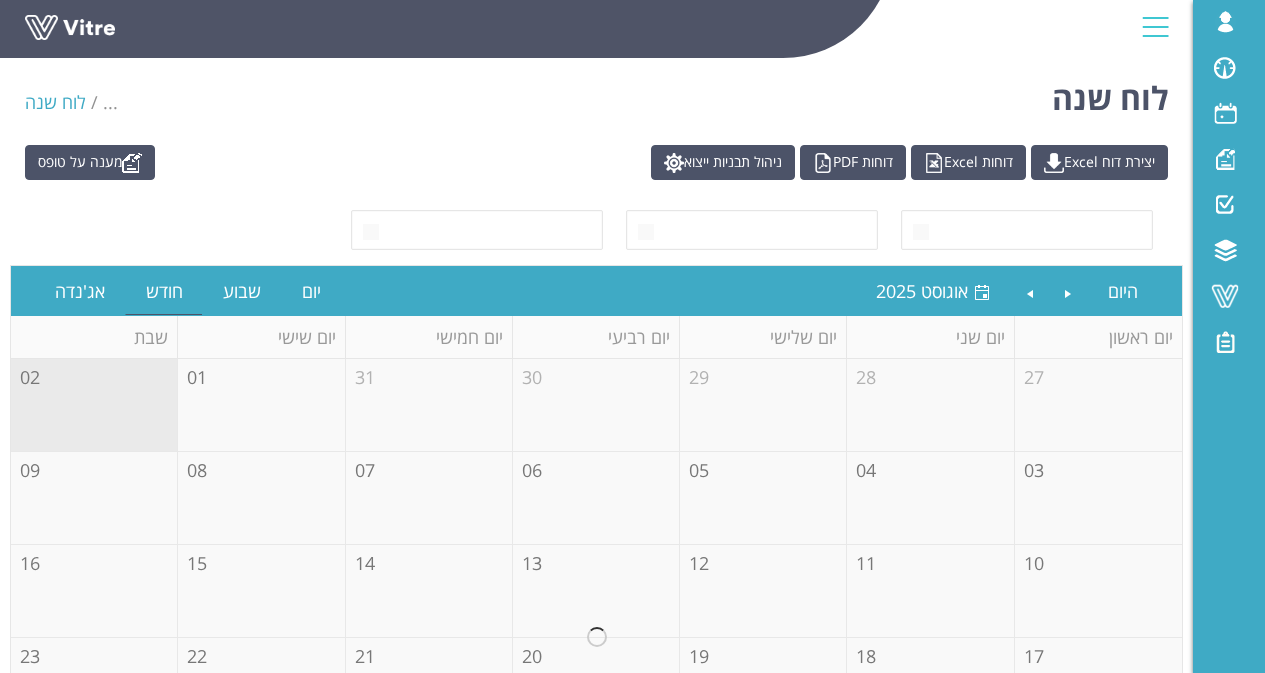 scroll, scrollTop: 0, scrollLeft: 0, axis: both 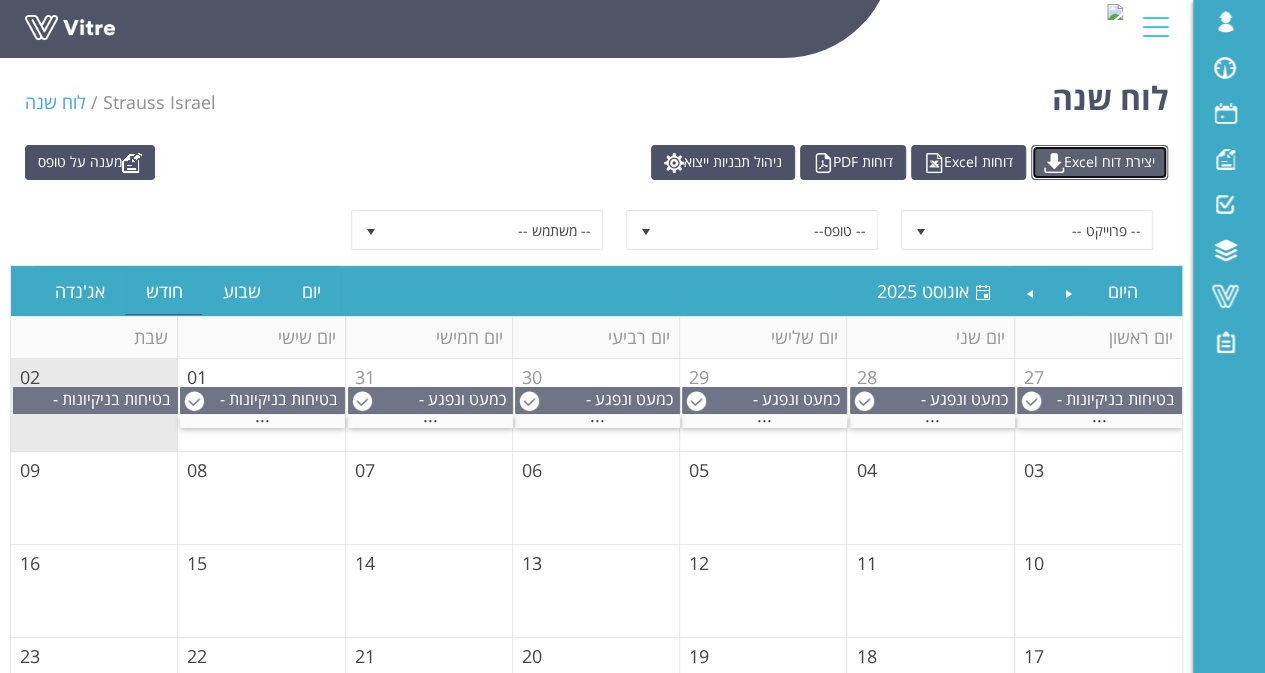 click on "יצירת דוח Excel" at bounding box center [1099, 162] 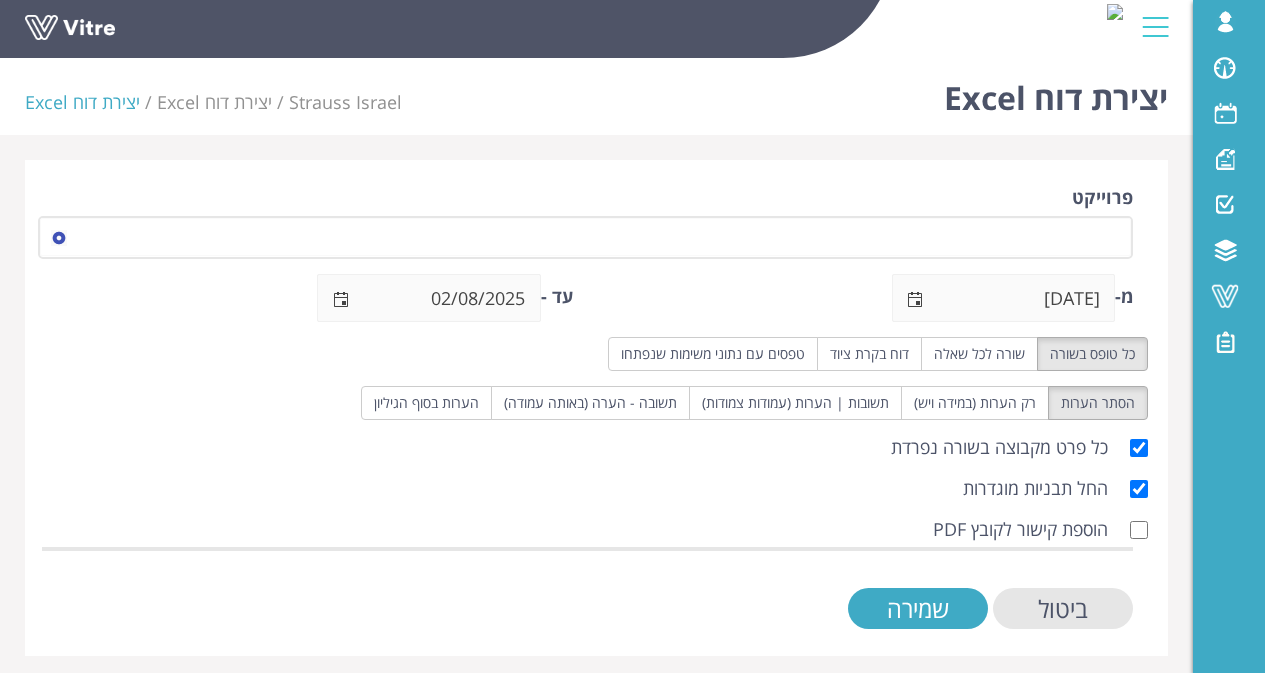 scroll, scrollTop: 0, scrollLeft: 0, axis: both 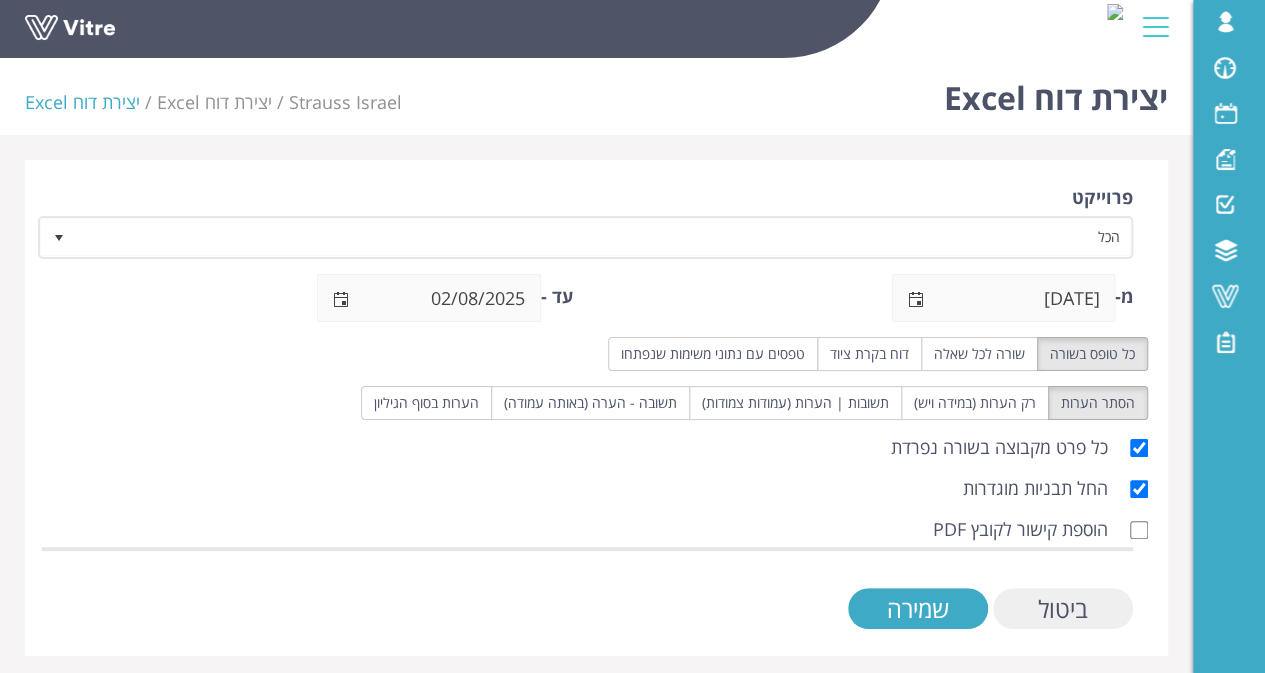 click on "ביטול" at bounding box center (1063, 608) 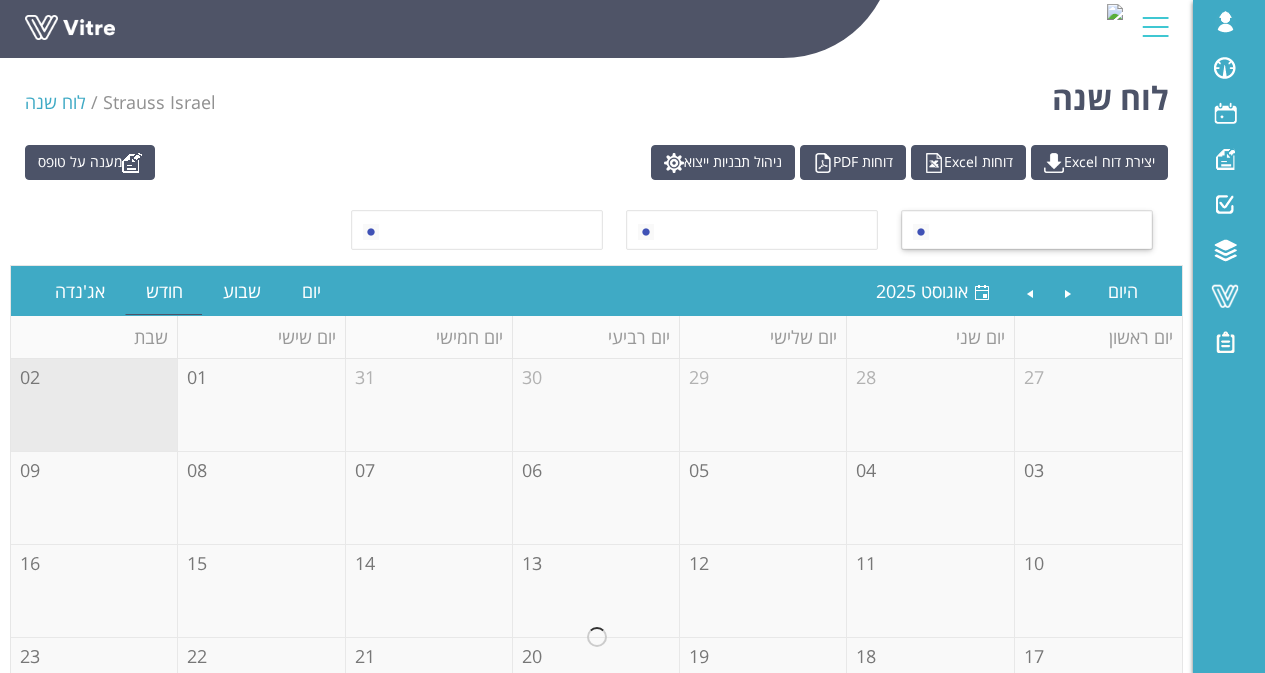 scroll, scrollTop: 0, scrollLeft: 0, axis: both 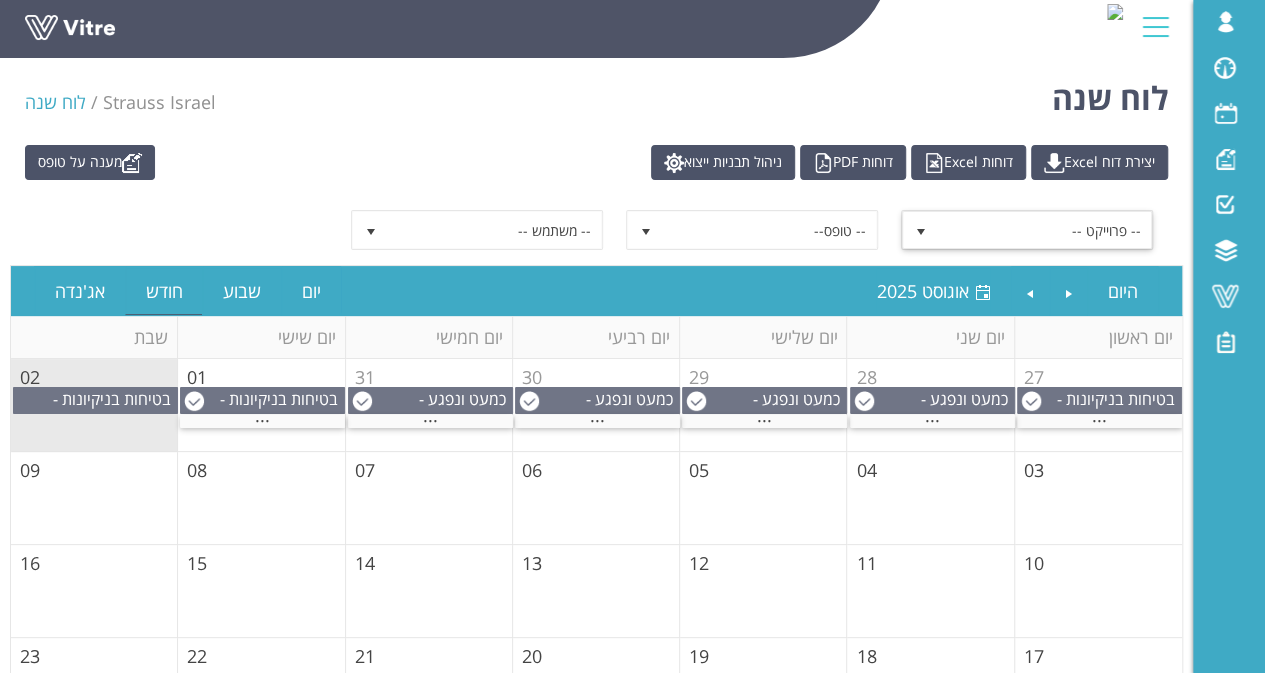 click on "-- פרוייקט --" at bounding box center (1045, 230) 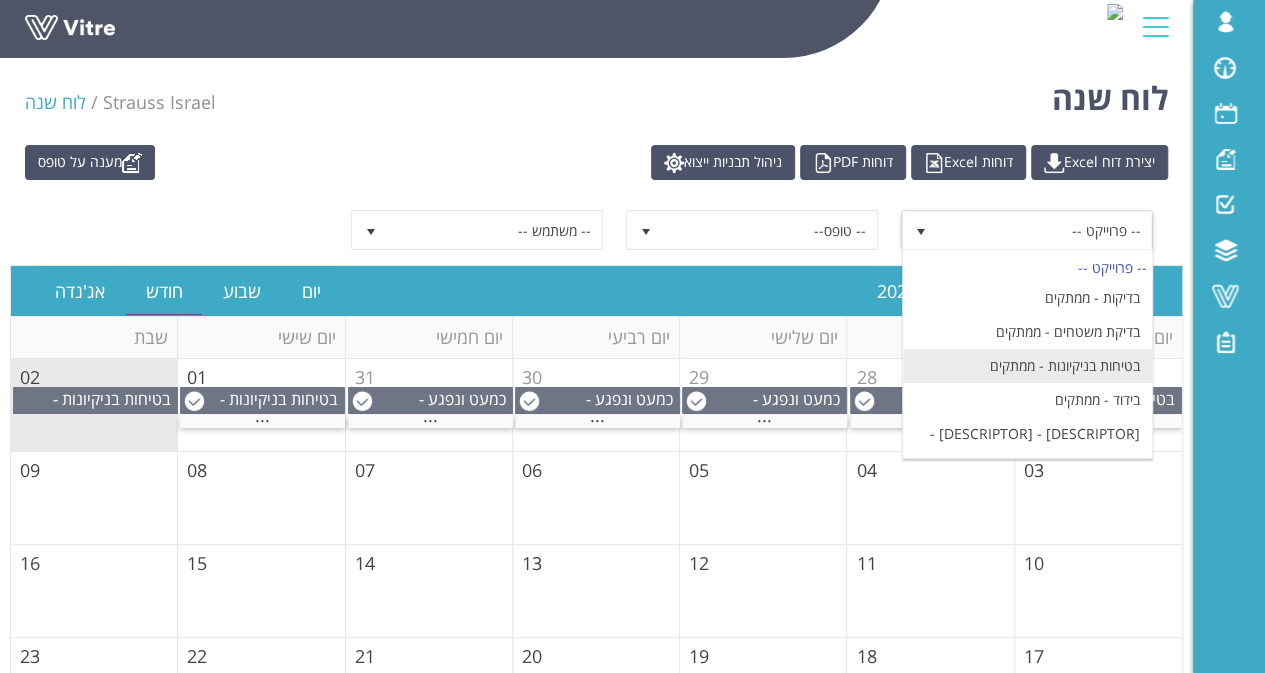 click on "בטיחות בניקיונות - ממתקים" at bounding box center [1027, 366] 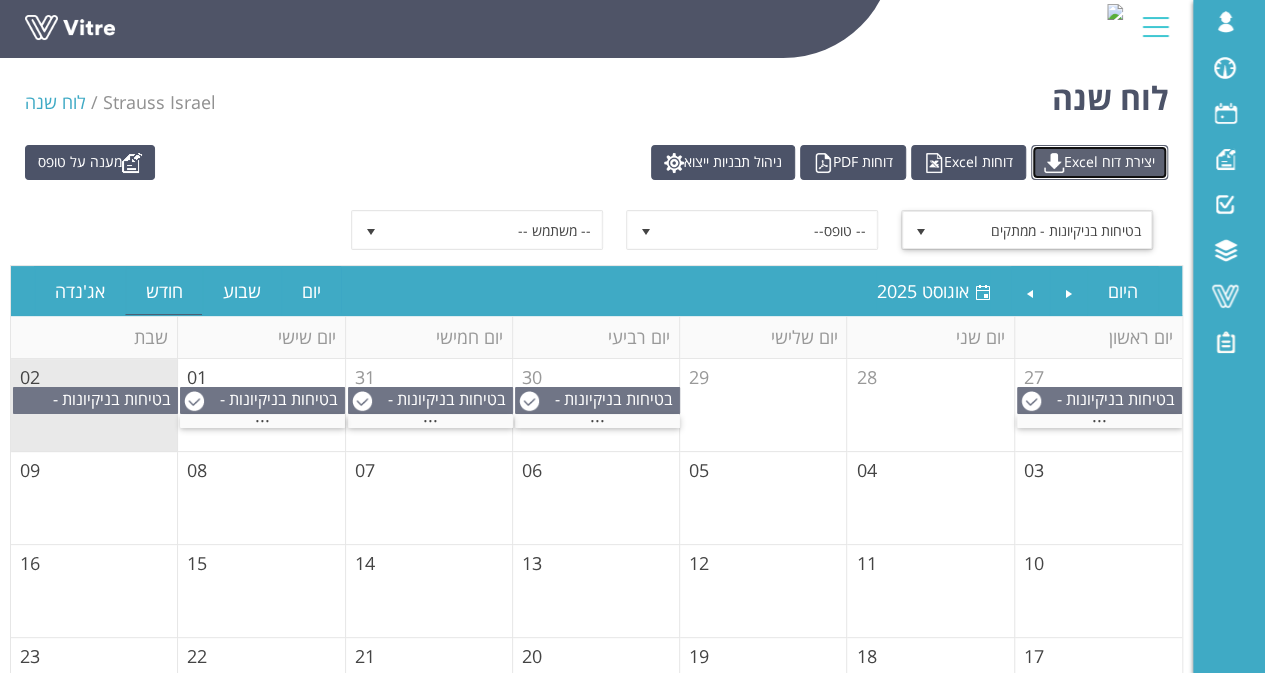 click on "יצירת דוח Excel" at bounding box center (1099, 162) 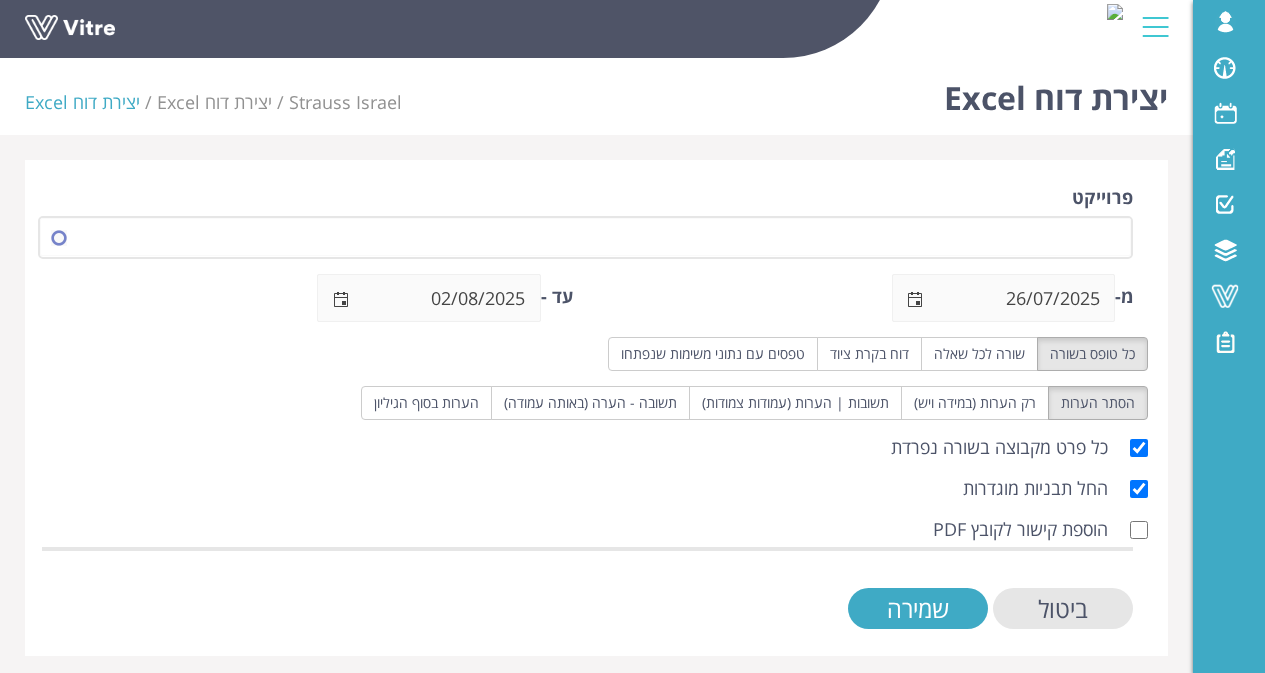 scroll, scrollTop: 0, scrollLeft: 0, axis: both 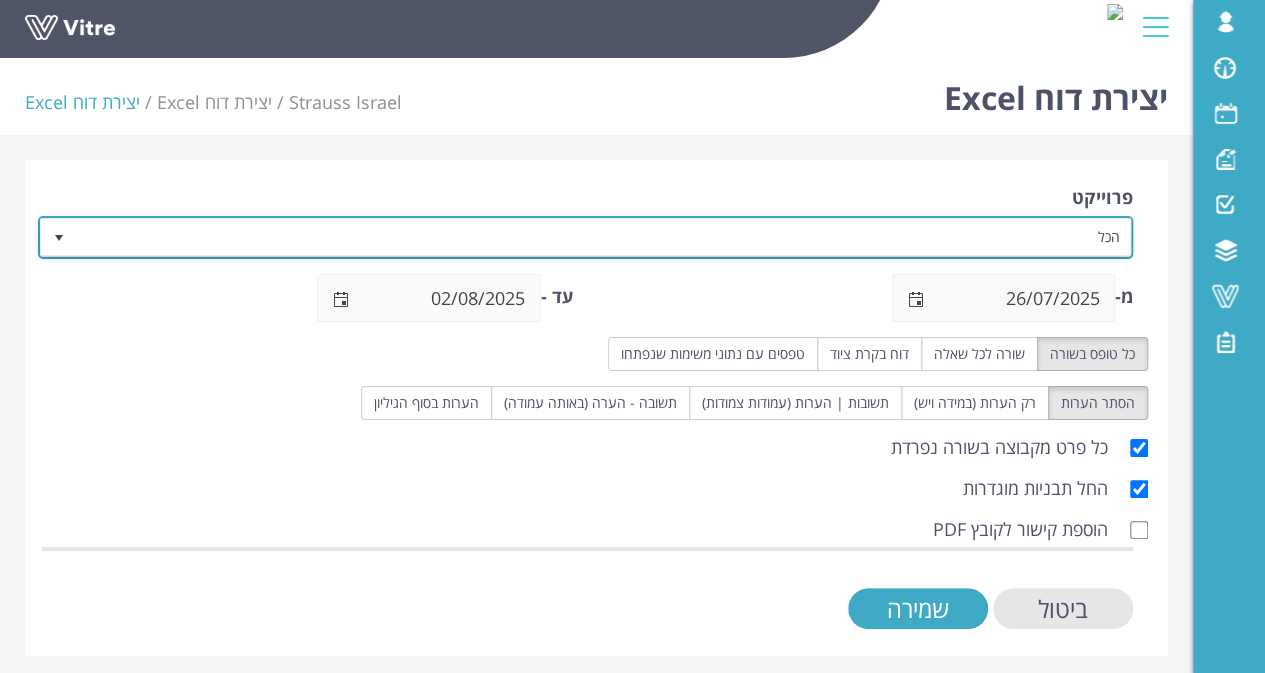 click on "הכל" at bounding box center (603, 237) 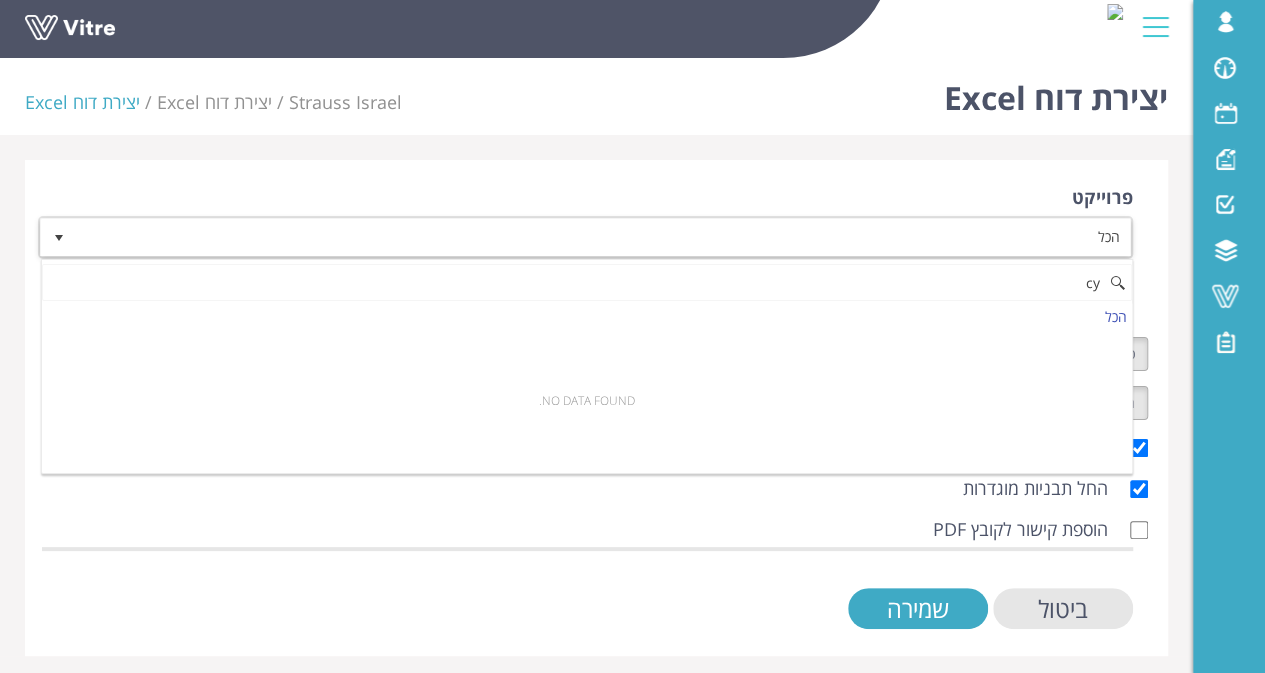 type on "c" 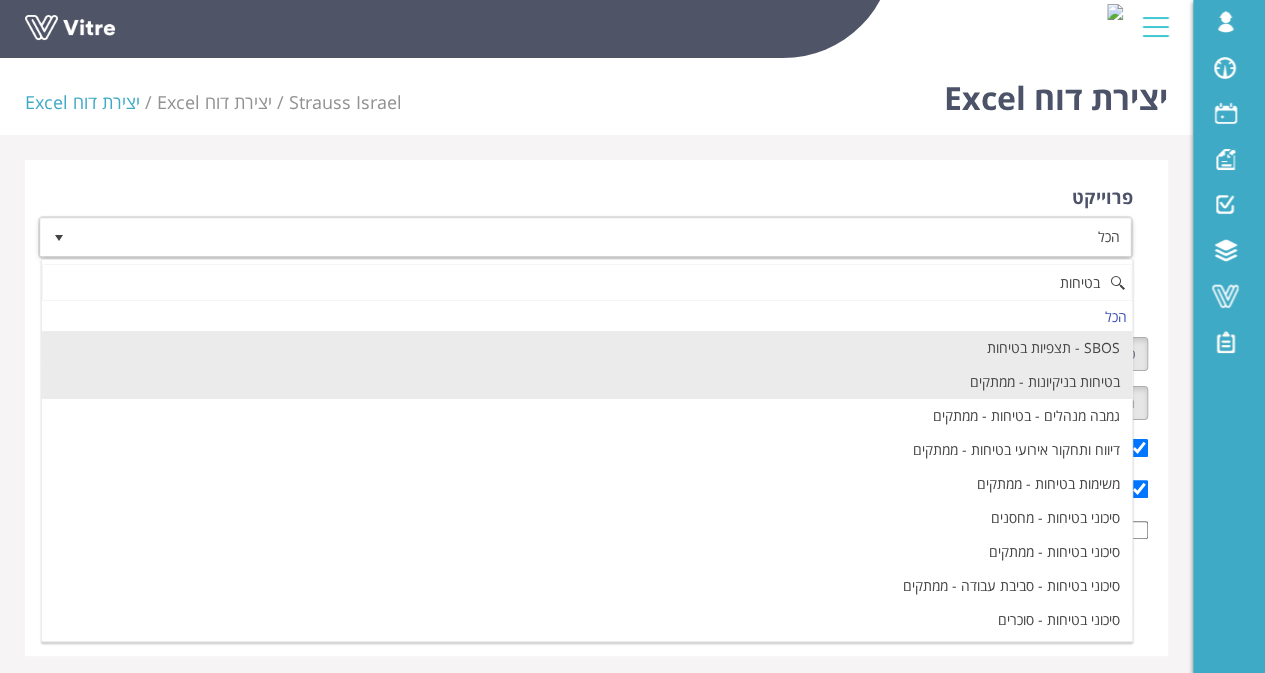 click on "בטיחות בניקיונות - ממתקים" at bounding box center (586, 382) 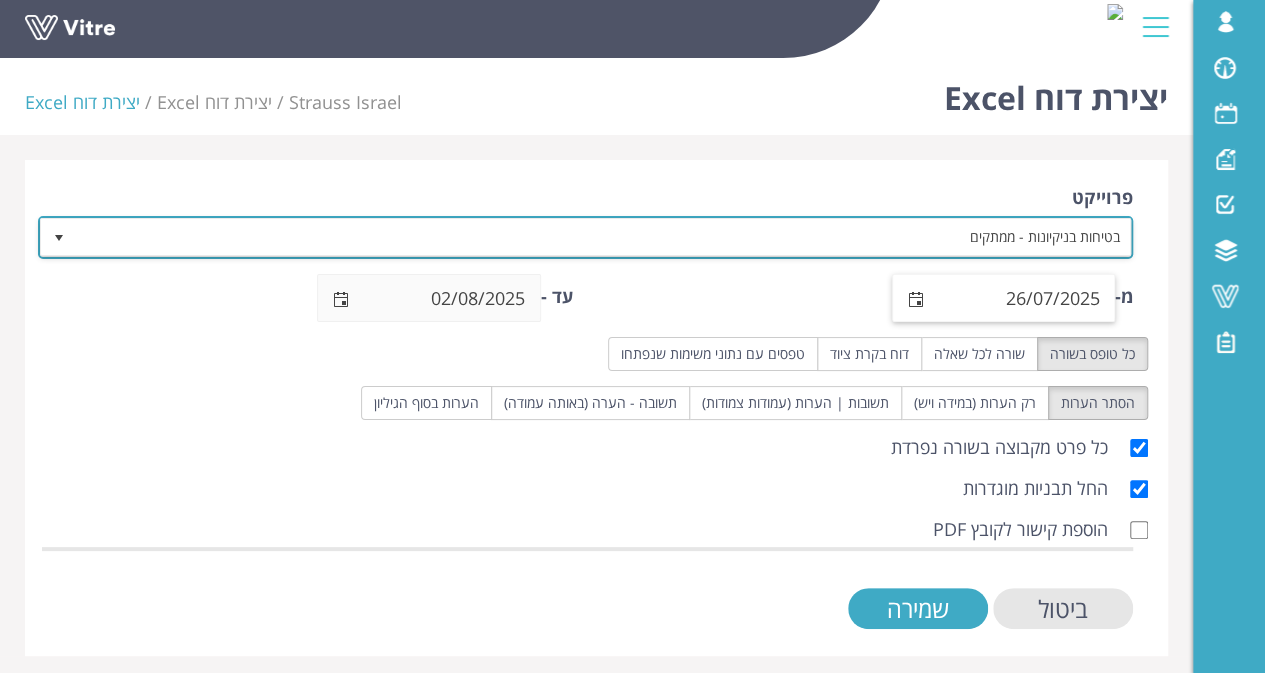 click at bounding box center (916, 298) 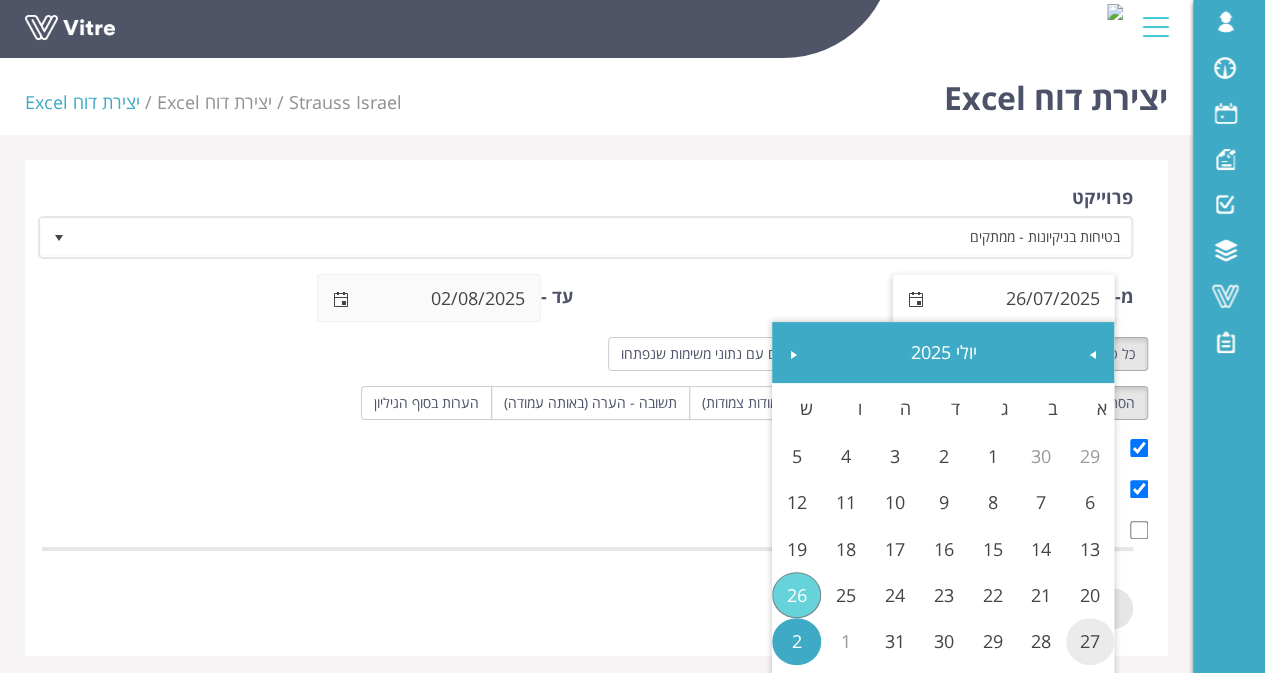 click on "27" at bounding box center [1090, 641] 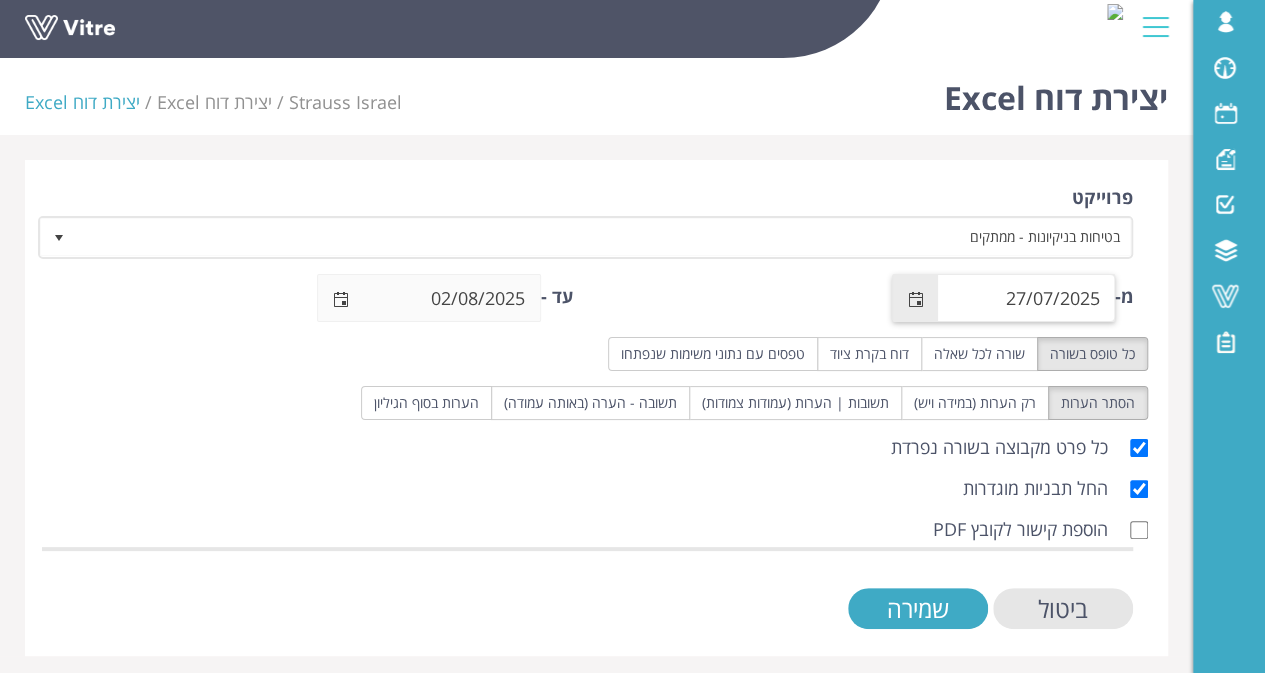 click at bounding box center [916, 298] 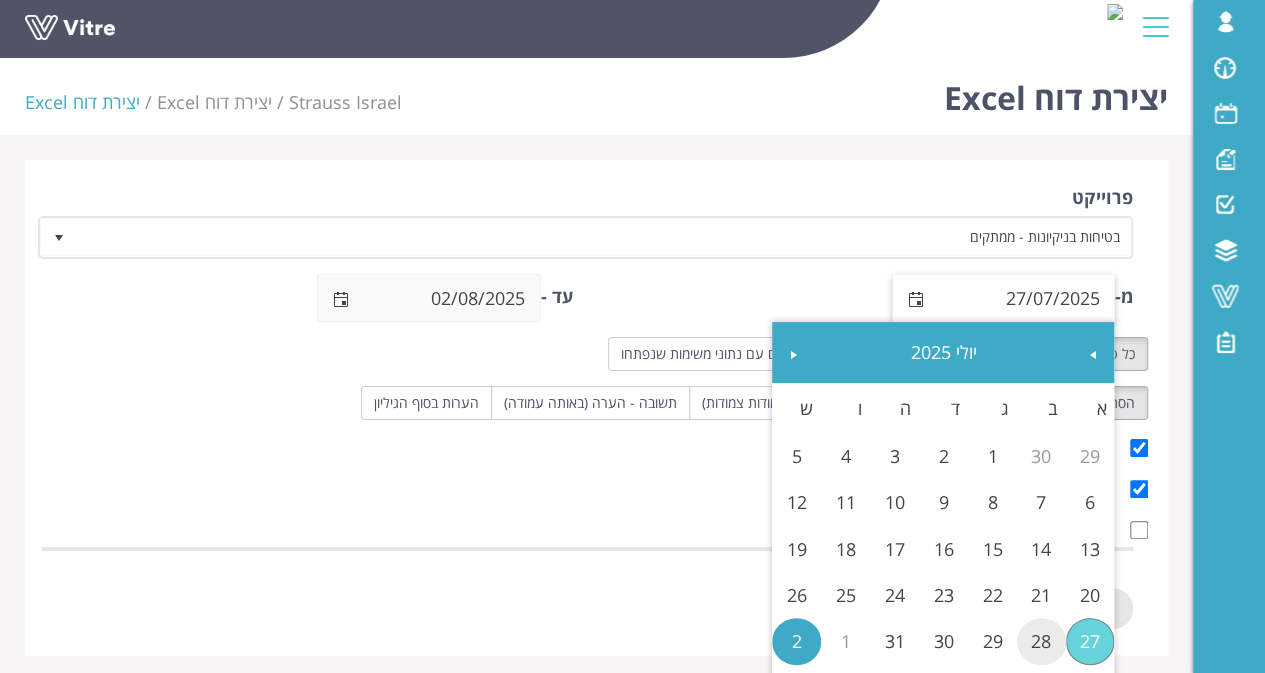 click on "28" at bounding box center (1041, 641) 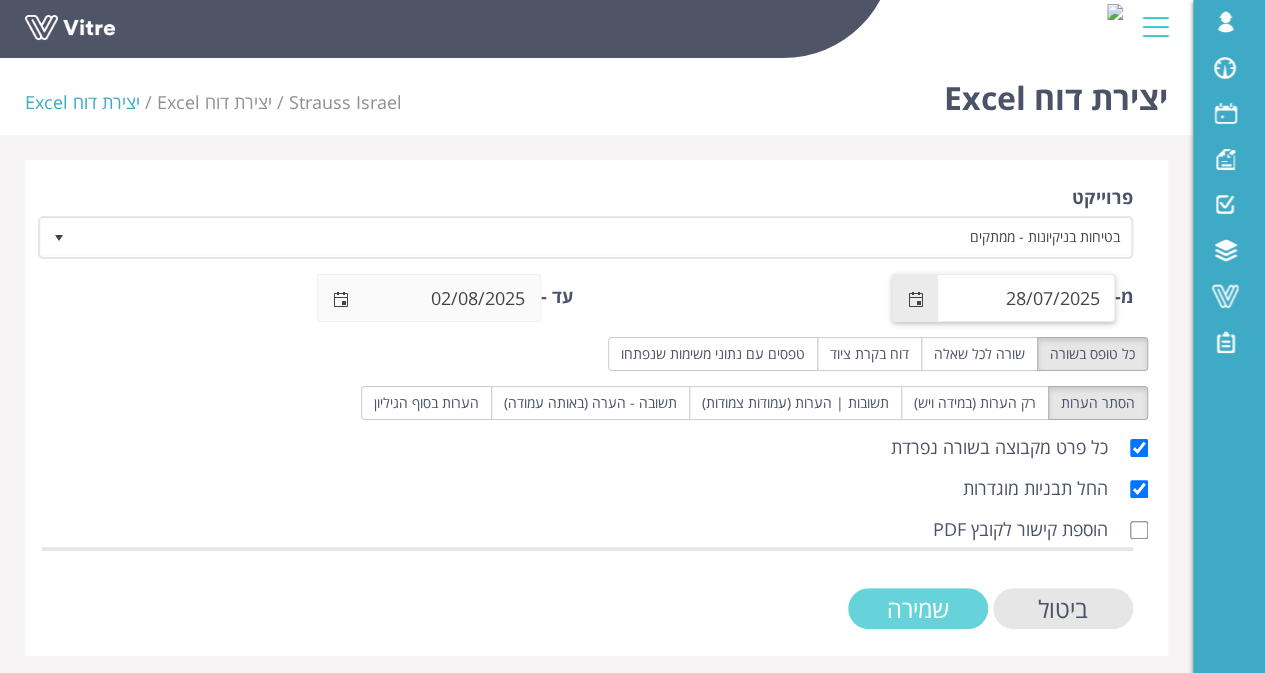 click on "שמירה" at bounding box center (918, 608) 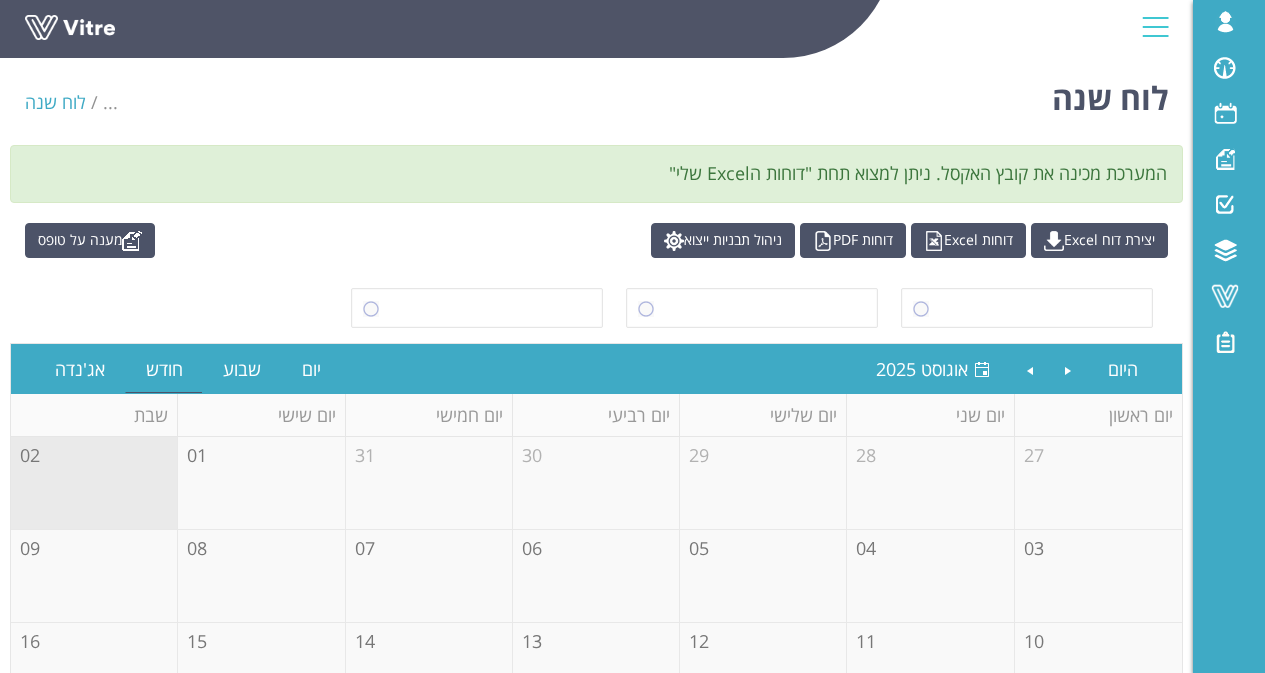 scroll, scrollTop: 0, scrollLeft: 0, axis: both 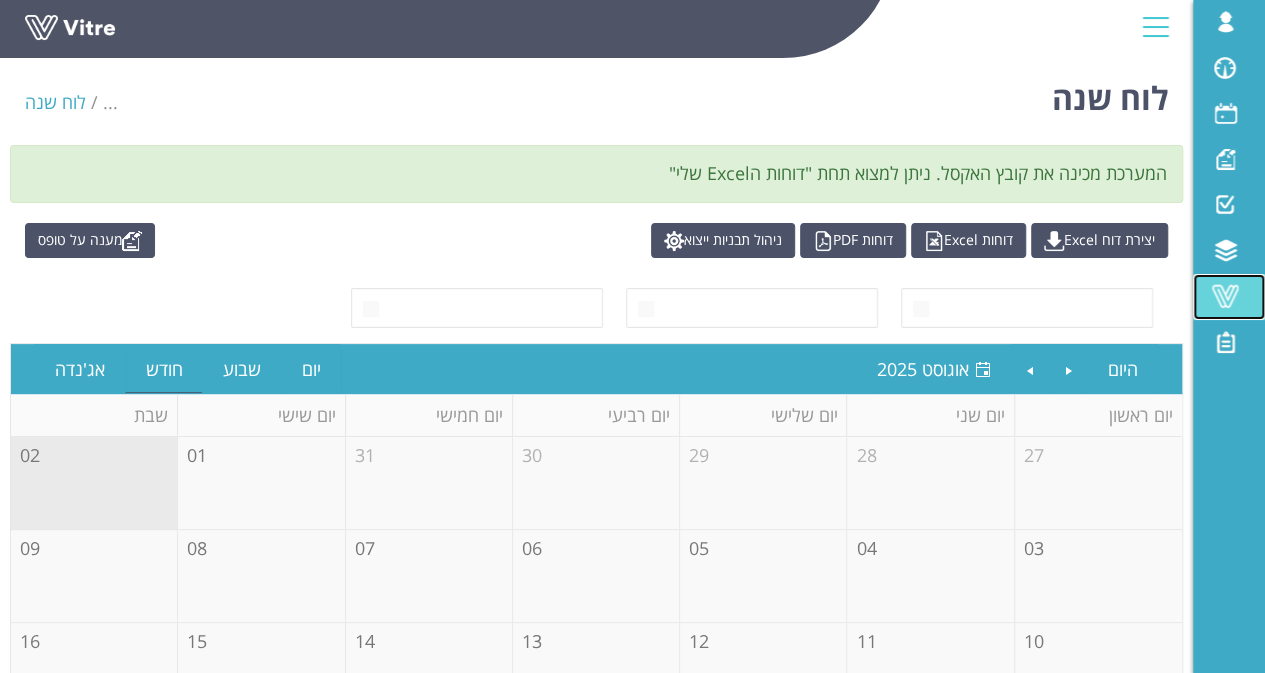 click at bounding box center [1225, 296] 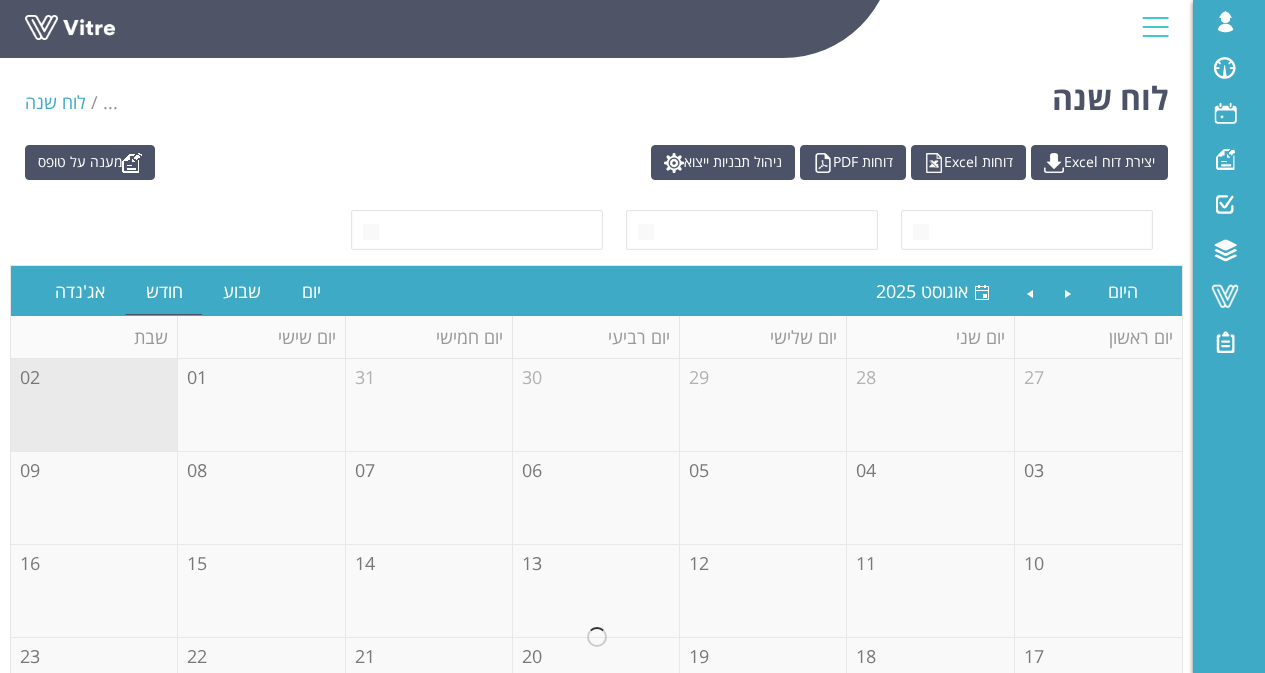 scroll, scrollTop: 0, scrollLeft: 0, axis: both 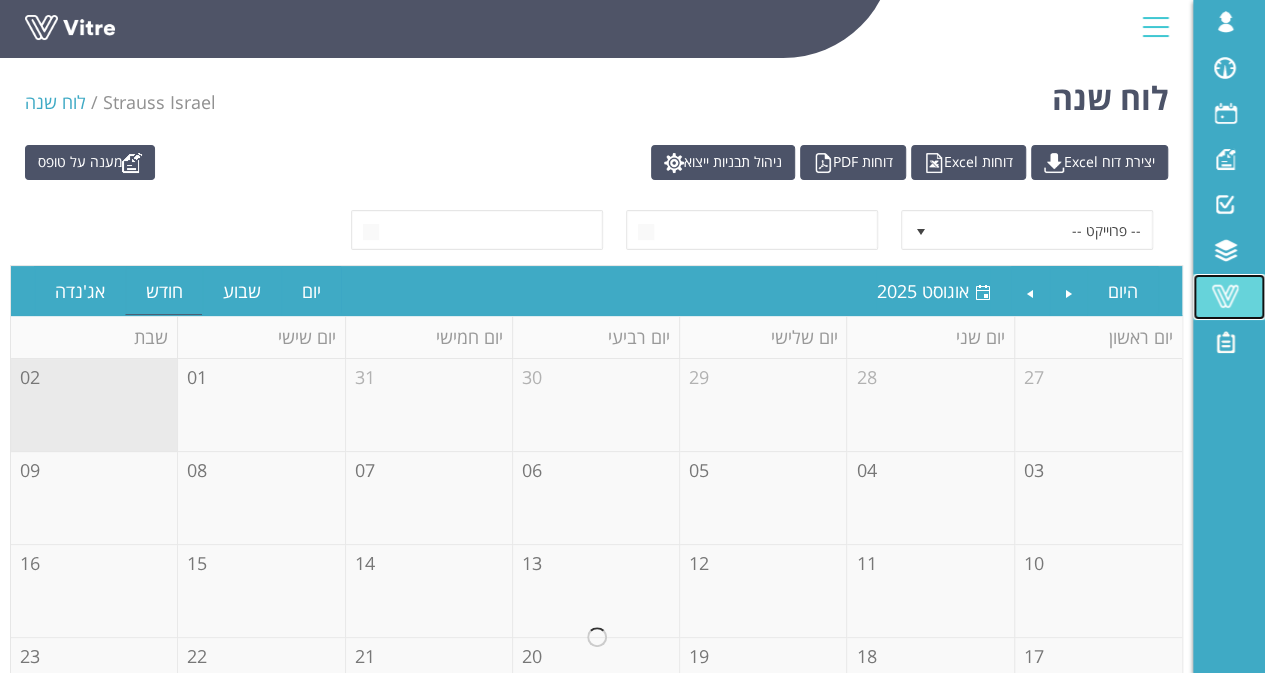 click on "Vitre" at bounding box center (1229, 297) 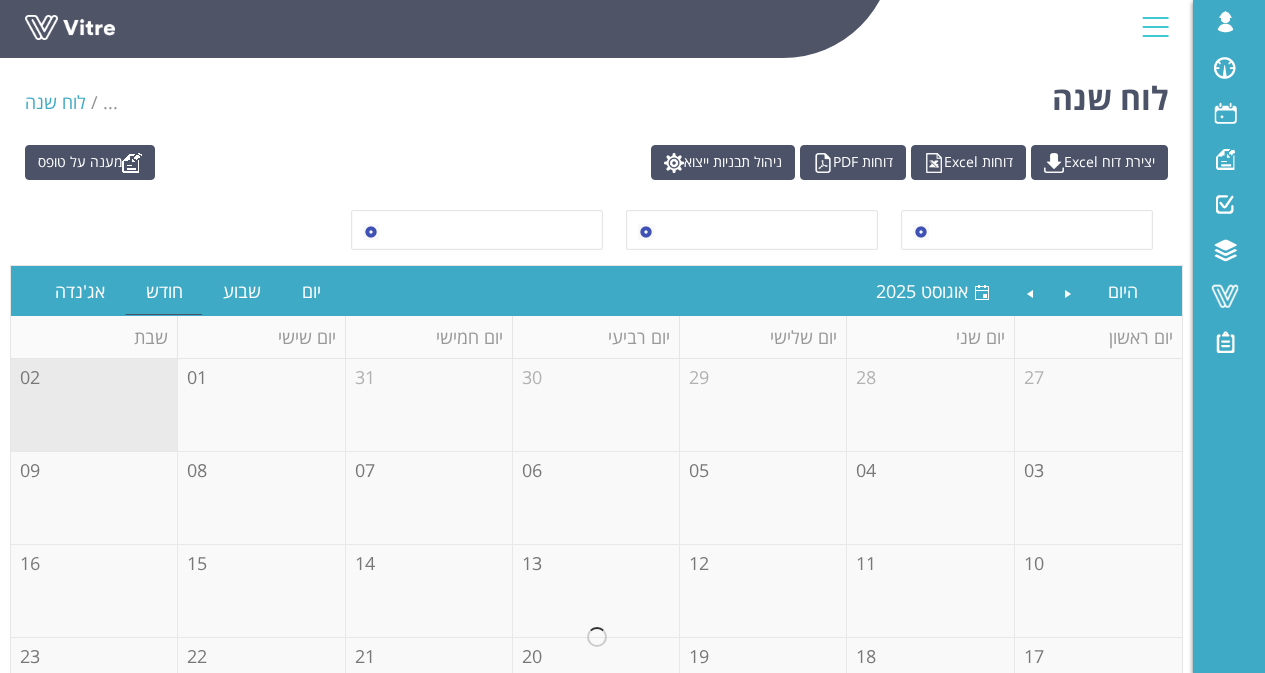 scroll, scrollTop: 0, scrollLeft: 0, axis: both 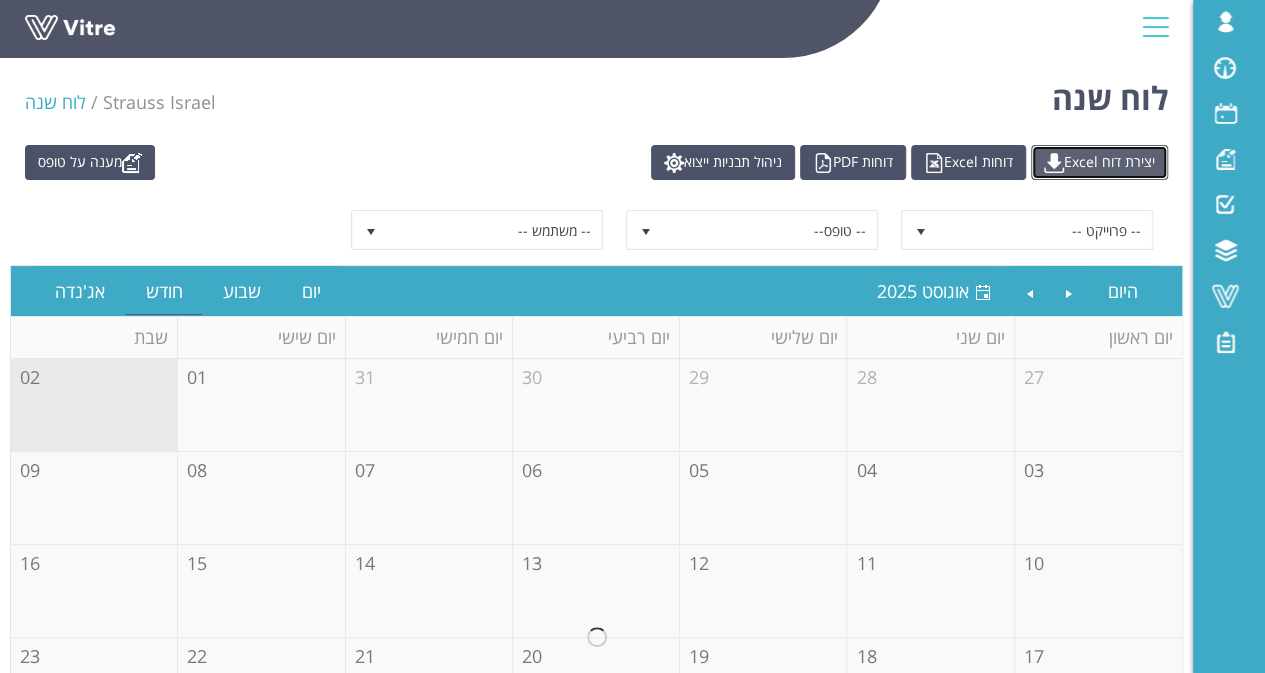 click on "יצירת דוח Excel" at bounding box center (1099, 162) 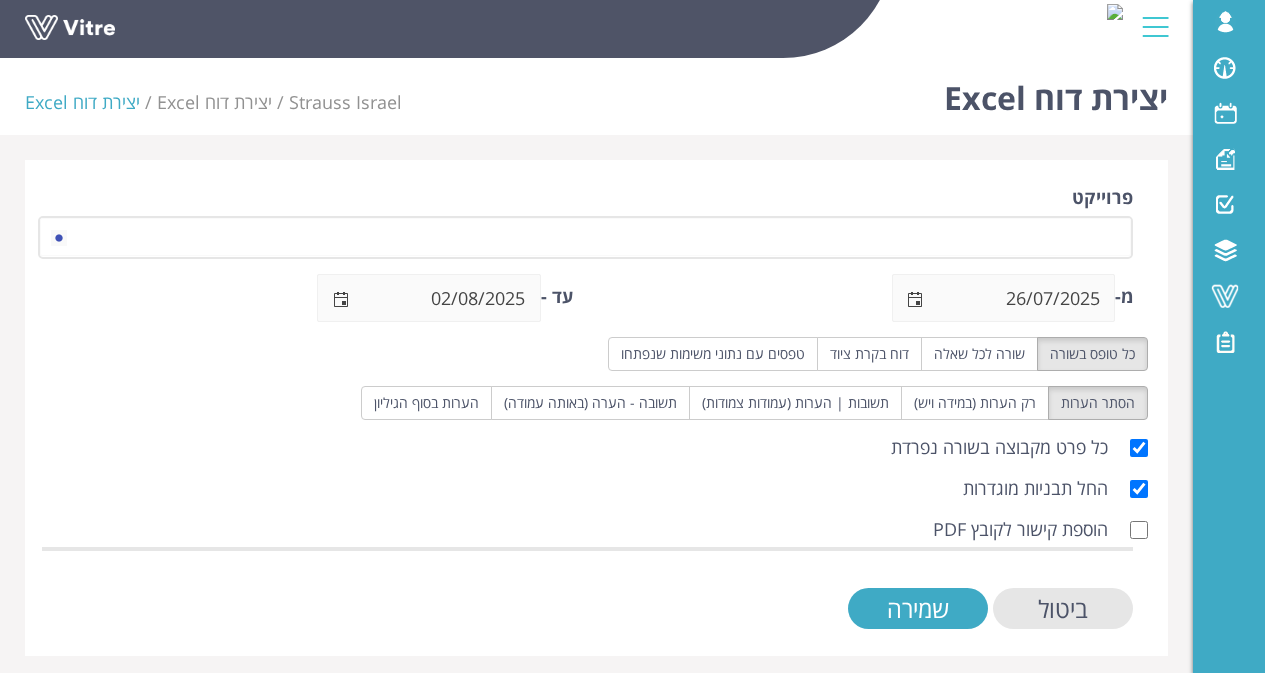 scroll, scrollTop: 0, scrollLeft: 0, axis: both 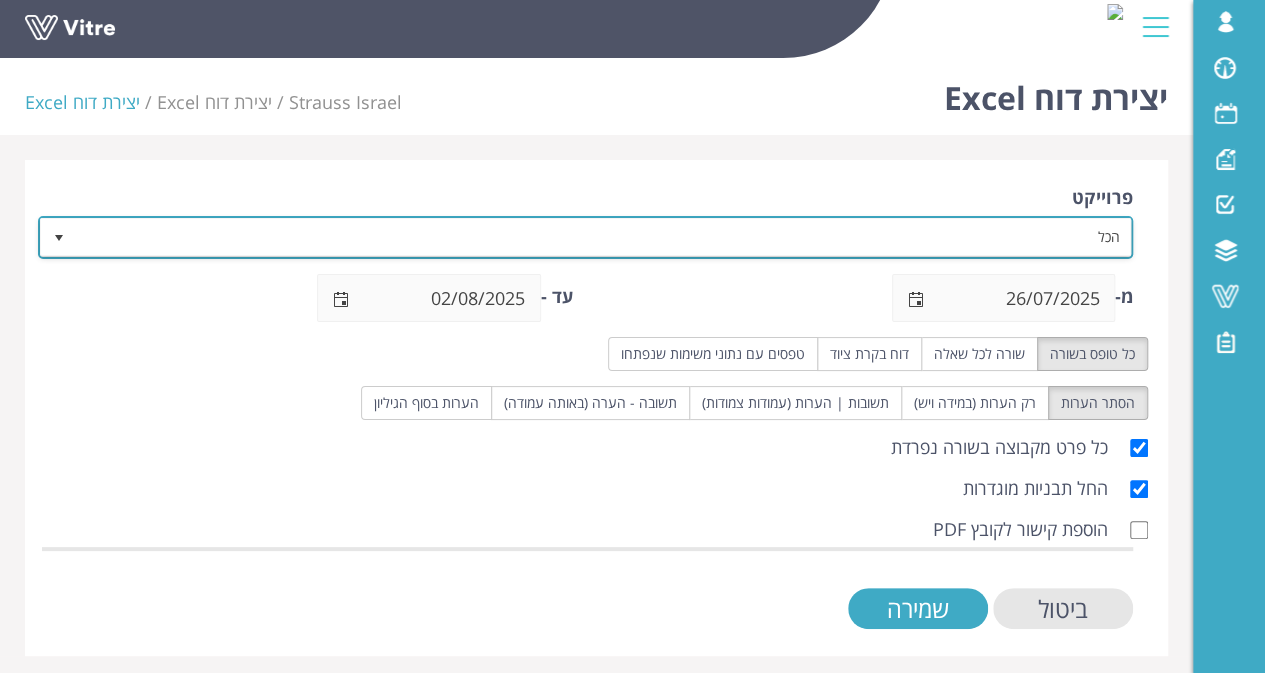 click on "הכל" at bounding box center (603, 237) 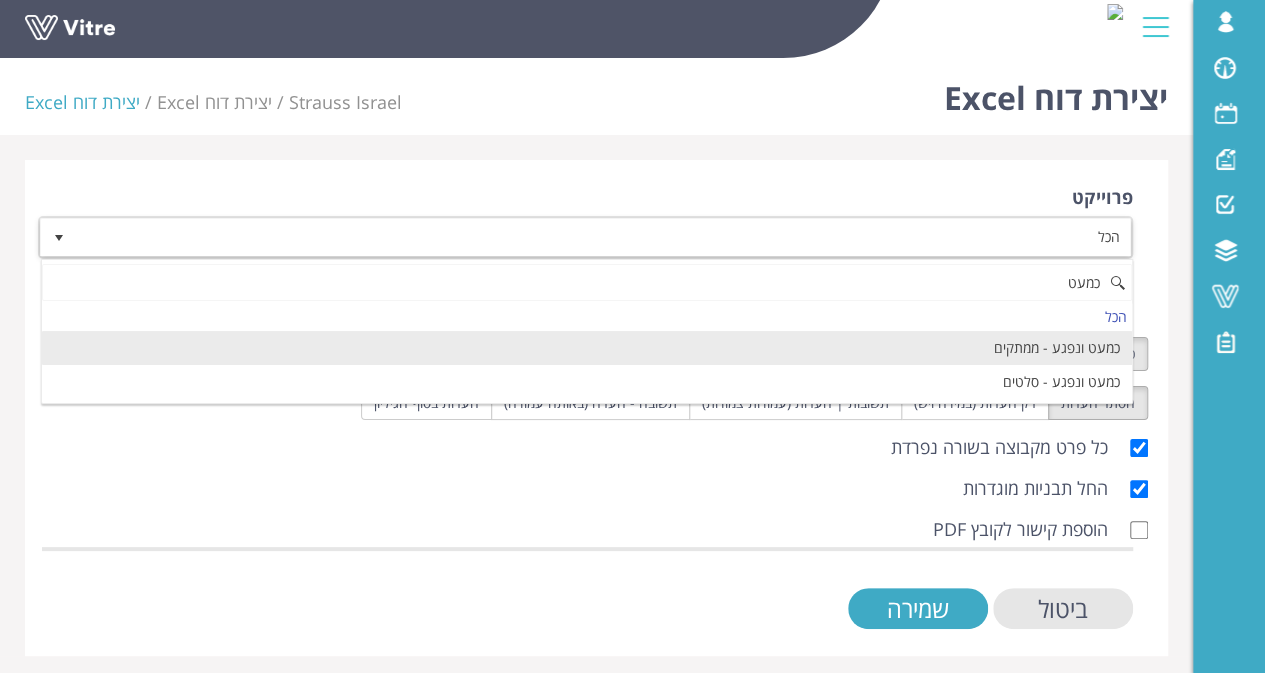 click on "כמעט ונפגע - ממתקים" at bounding box center [586, 348] 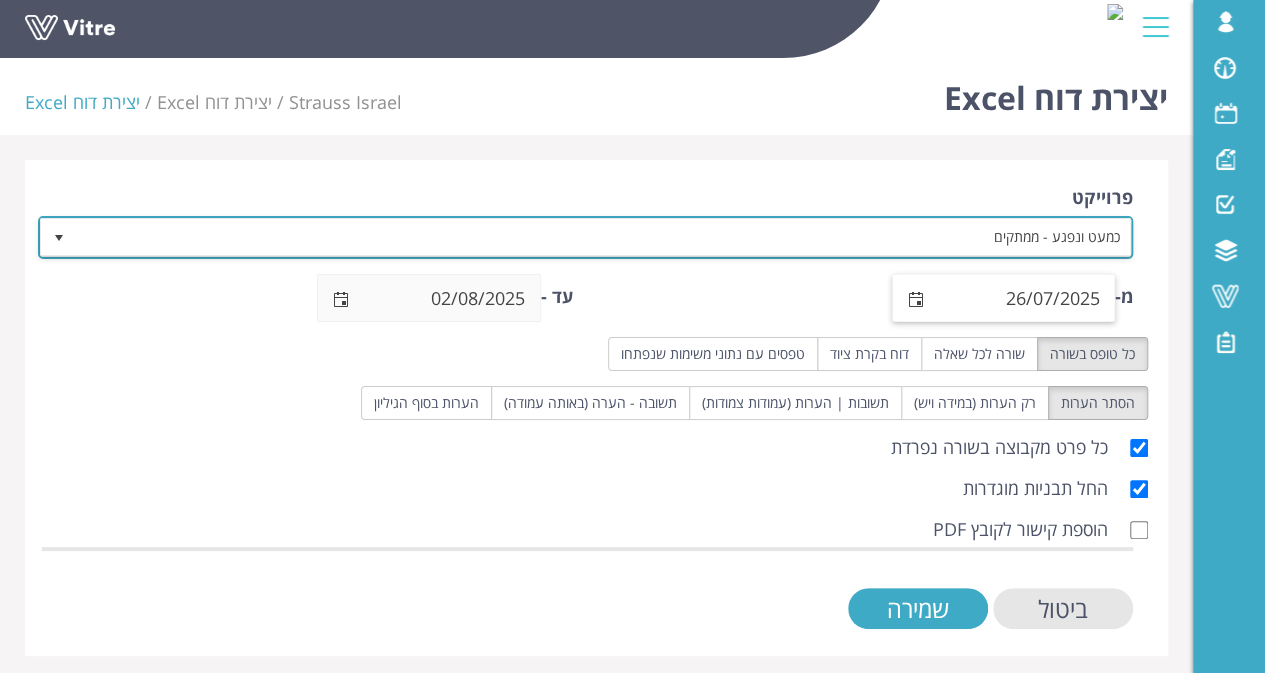 click at bounding box center [916, 298] 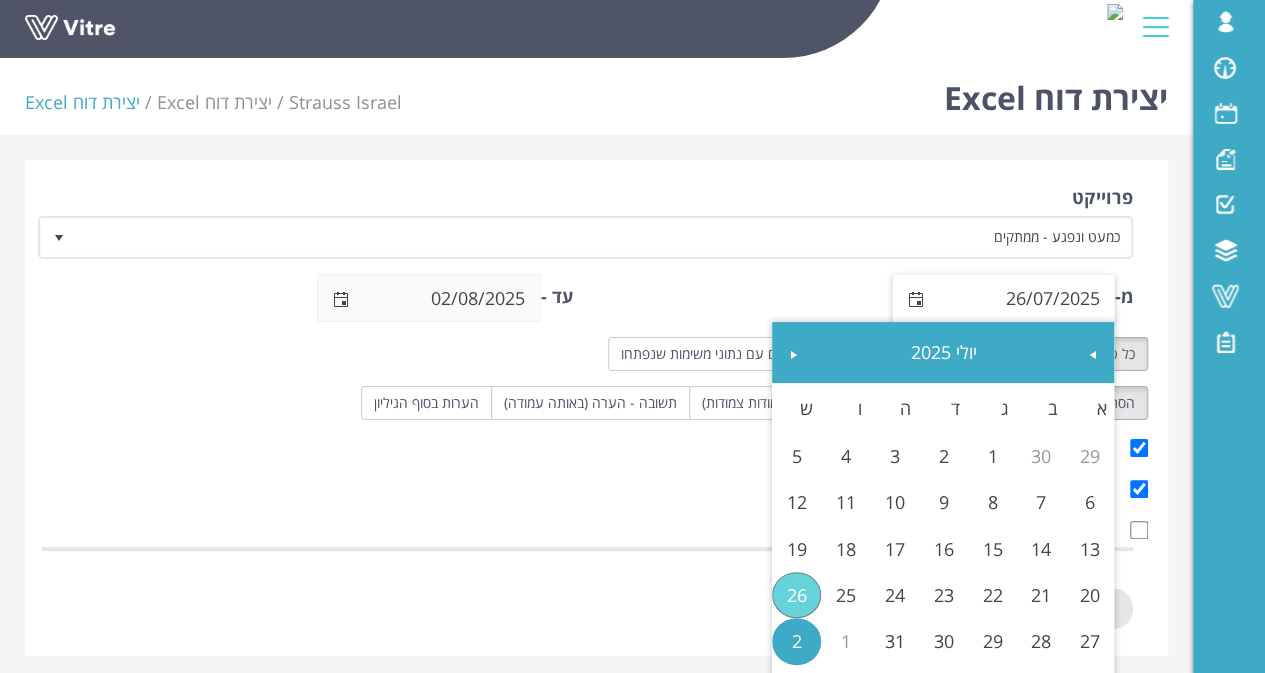click on "26/07/2025" at bounding box center (1026, 298) 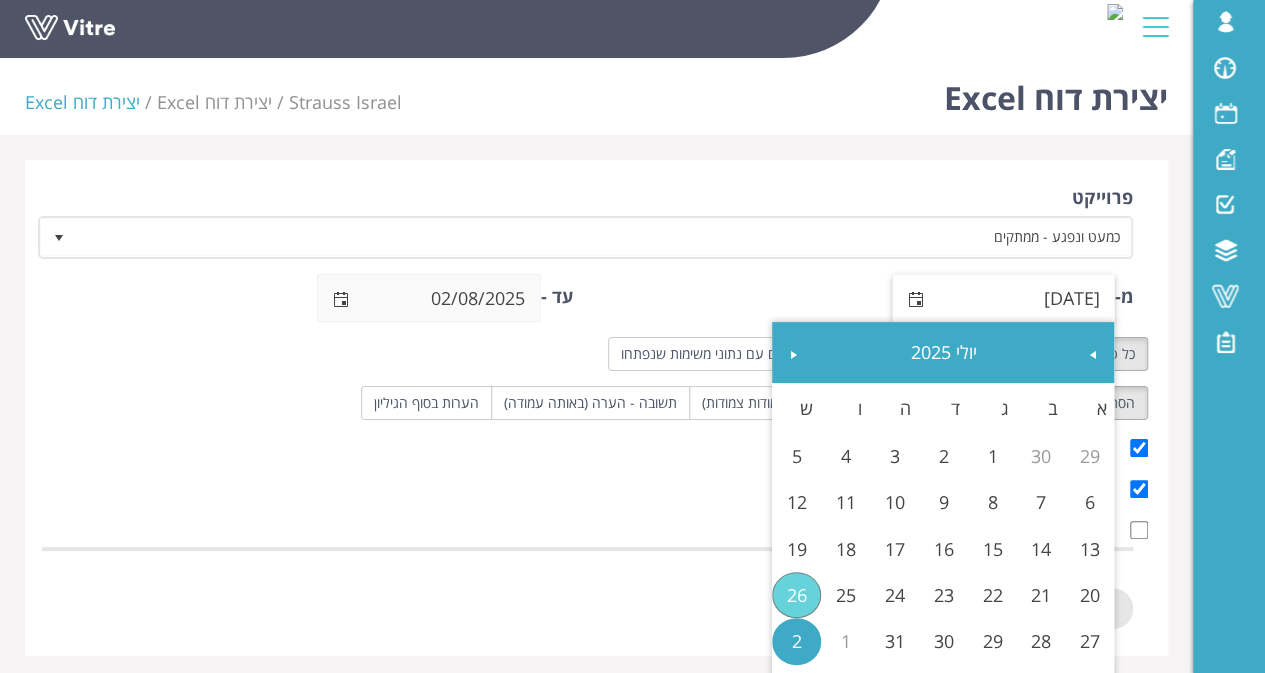 click on "[DATE]" at bounding box center [1026, 298] 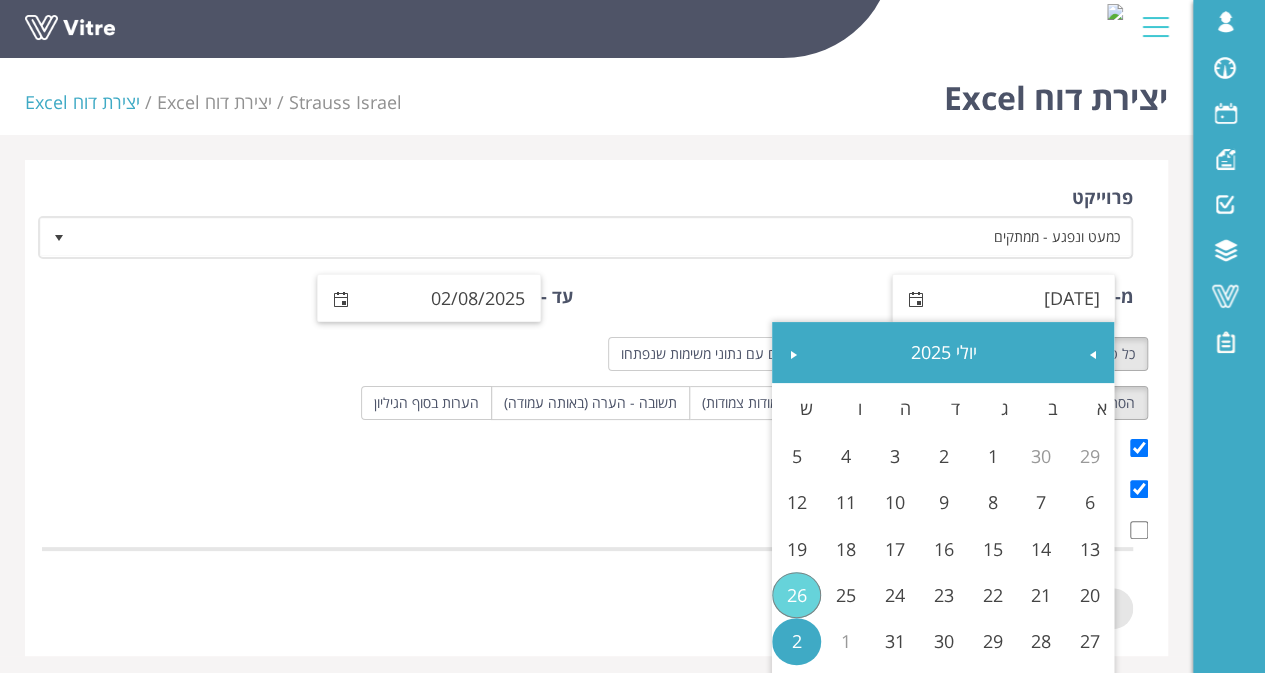 type on "[DATE]" 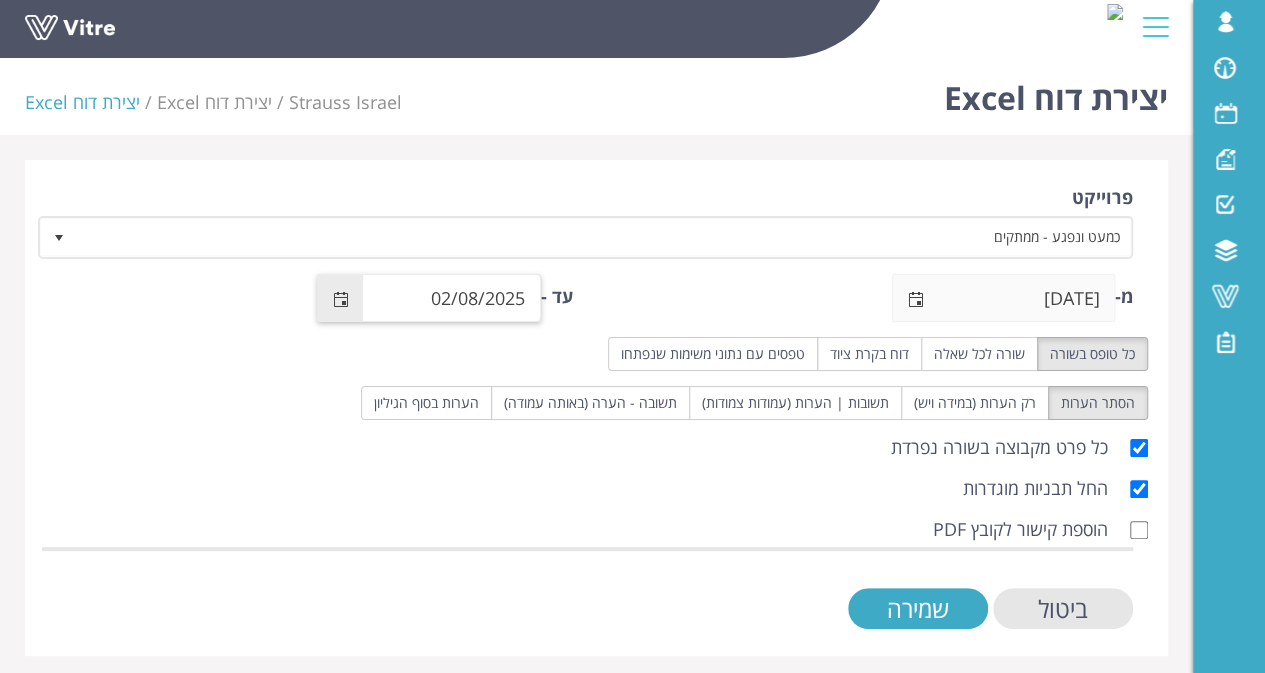 click on "02/08/2025" at bounding box center (451, 298) 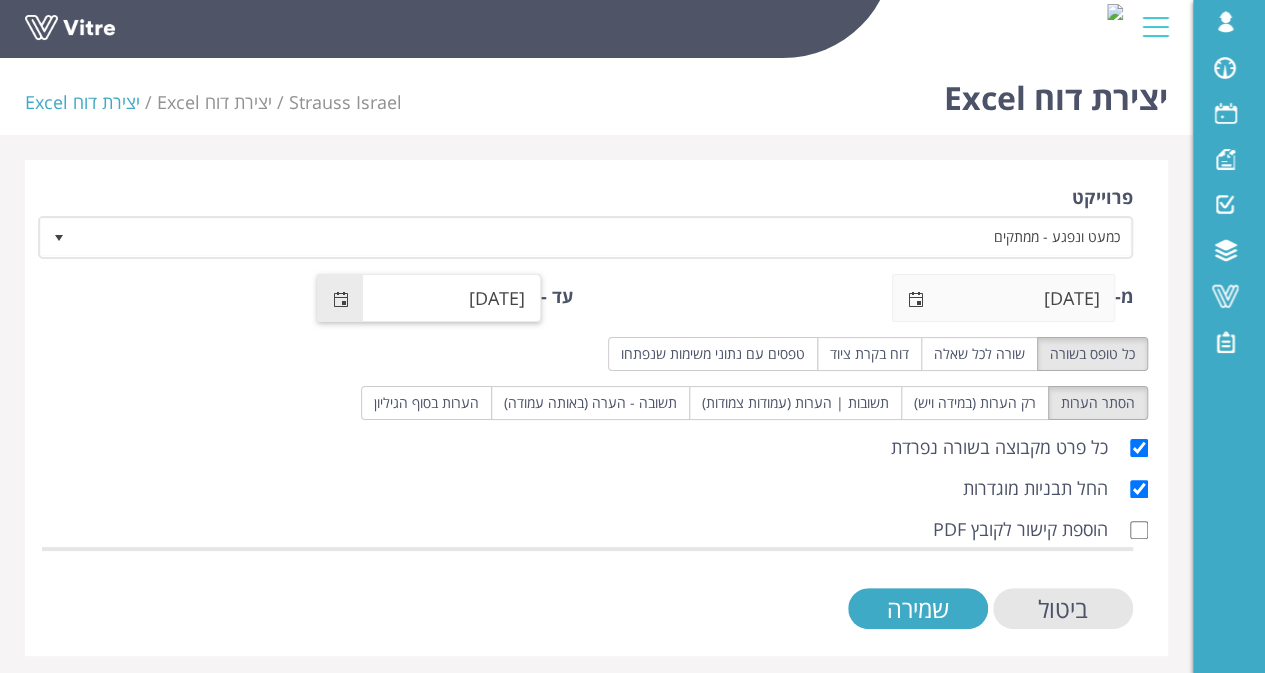 type on "[DATE]" 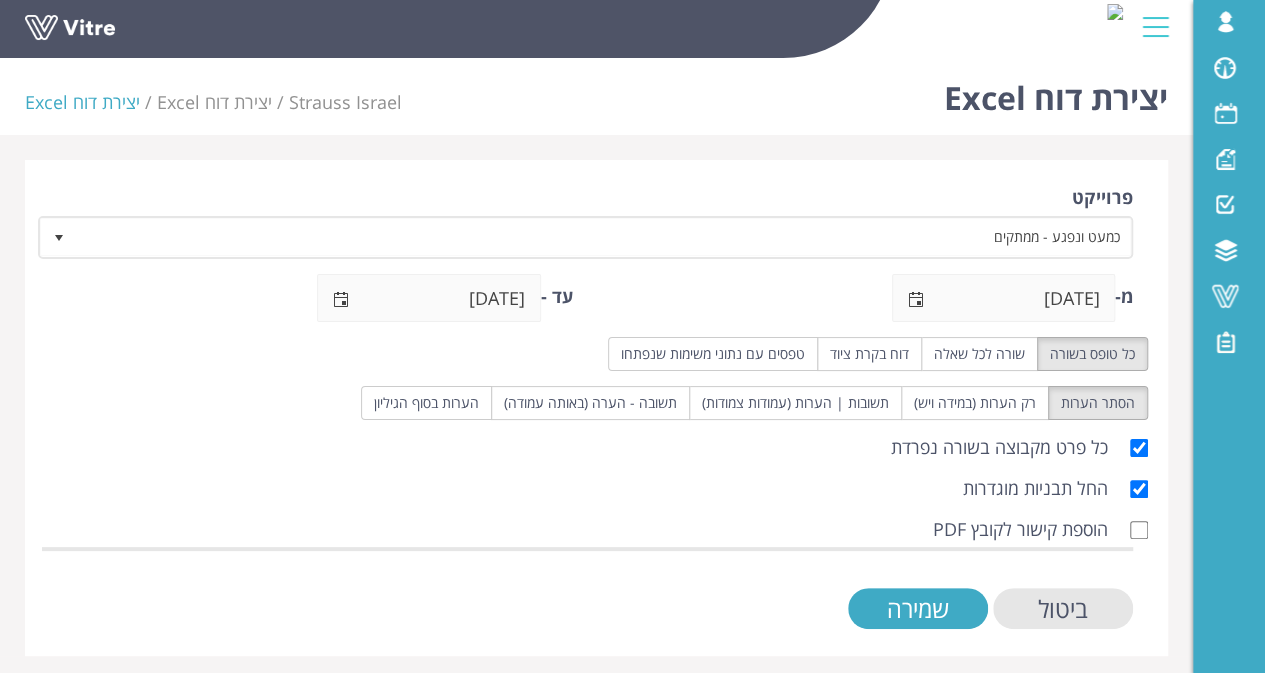 click on "החל תבניות מוגדרות" at bounding box center [587, 489] 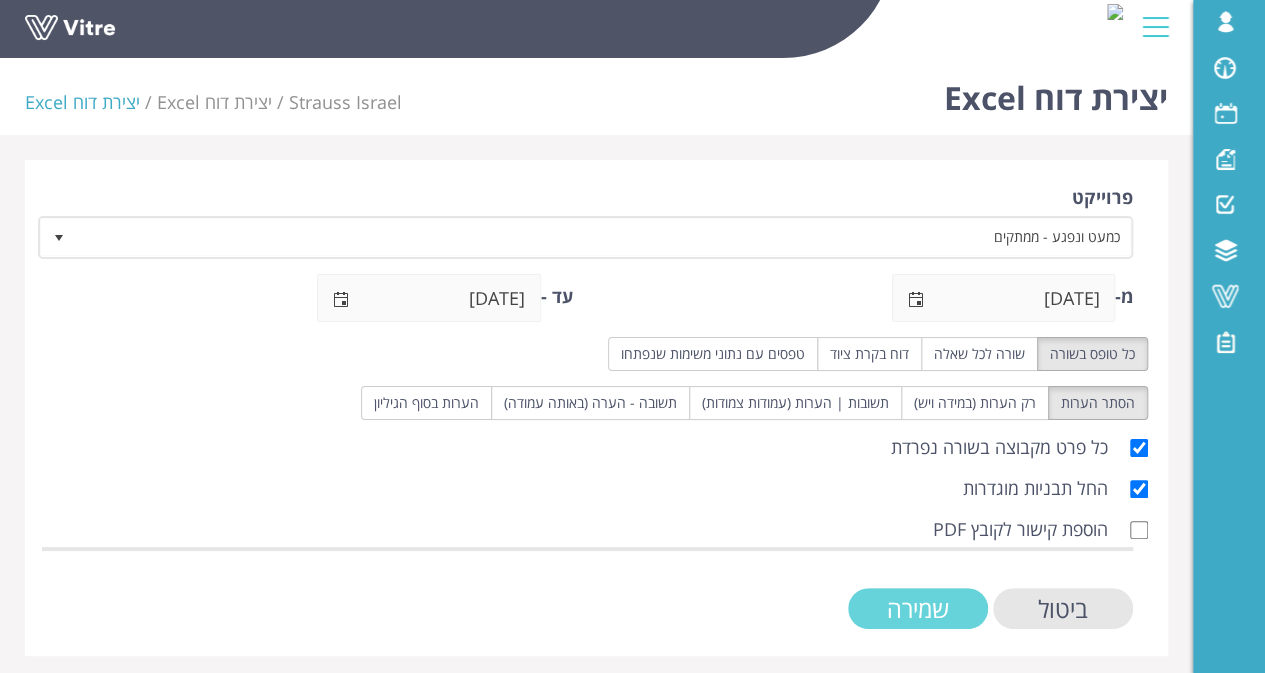 click on "שמירה" at bounding box center [918, 608] 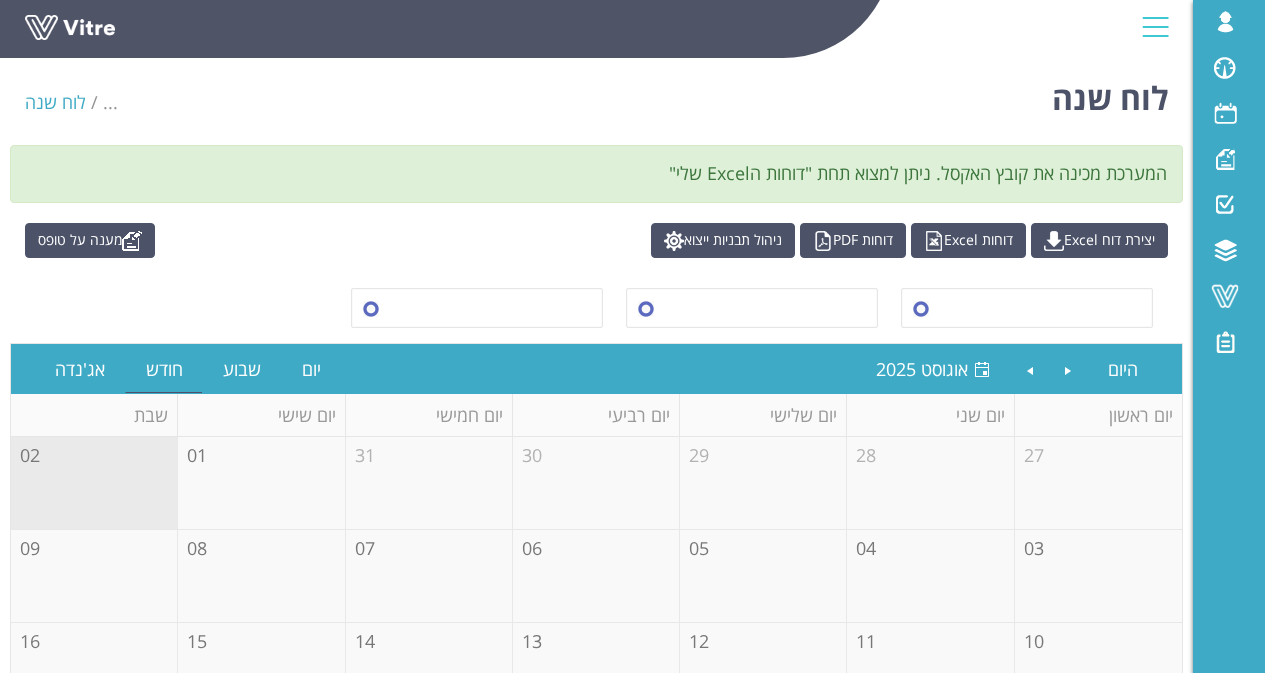 scroll, scrollTop: 0, scrollLeft: 0, axis: both 